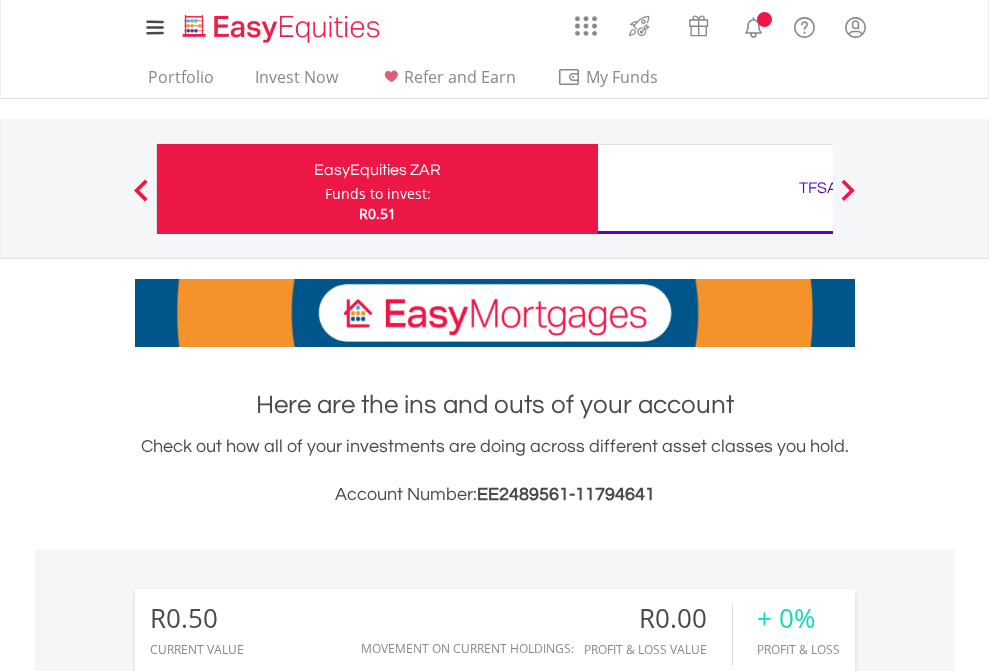 scroll, scrollTop: 0, scrollLeft: 0, axis: both 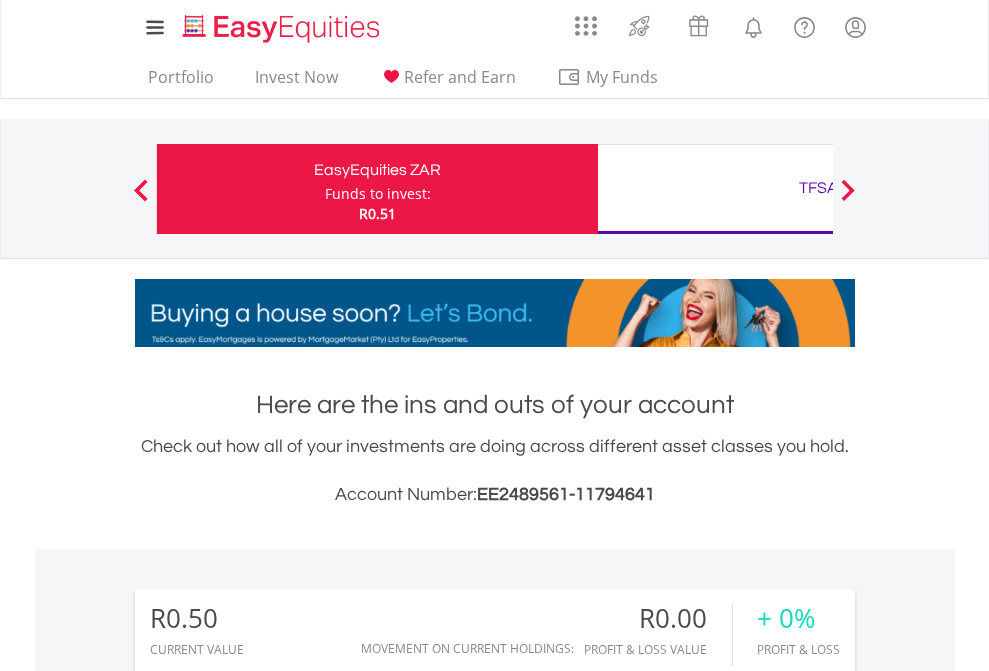 click on "Funds to invest:" at bounding box center (378, 194) 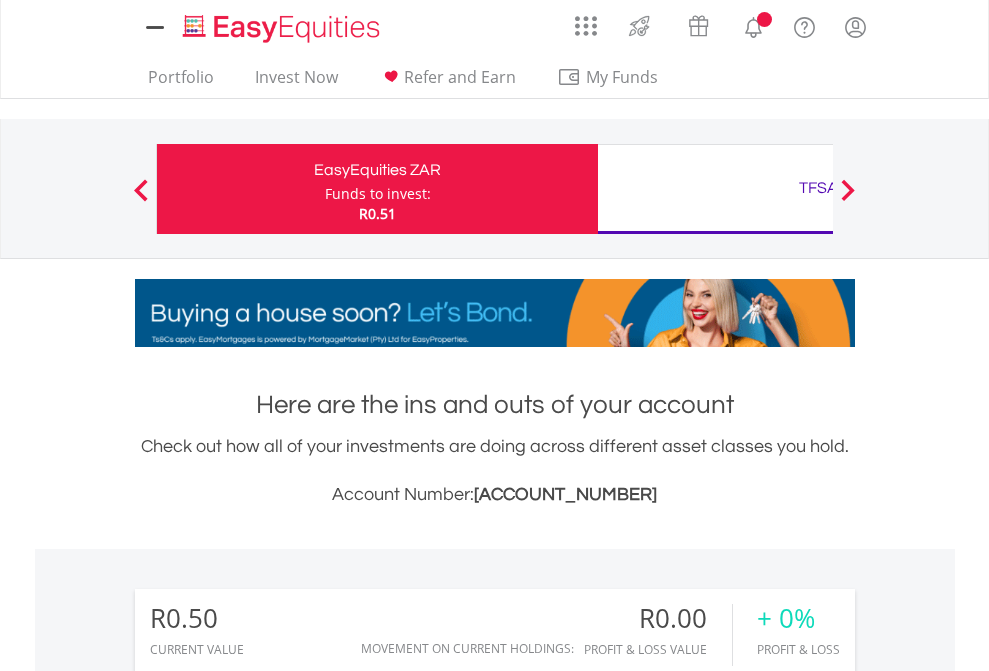 scroll, scrollTop: 0, scrollLeft: 0, axis: both 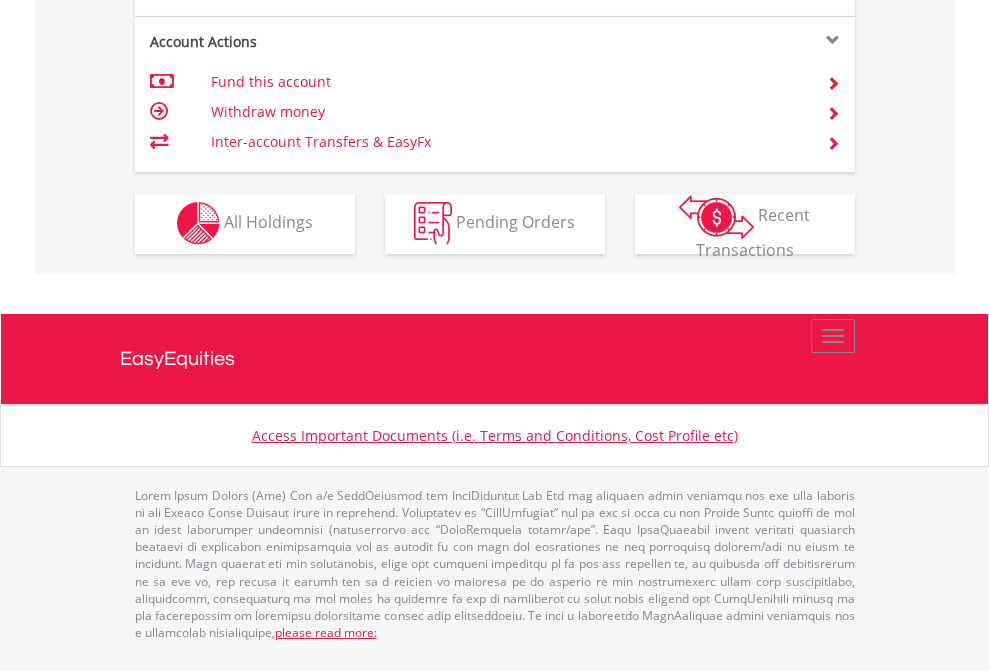 click on "Investment types" at bounding box center (706, -353) 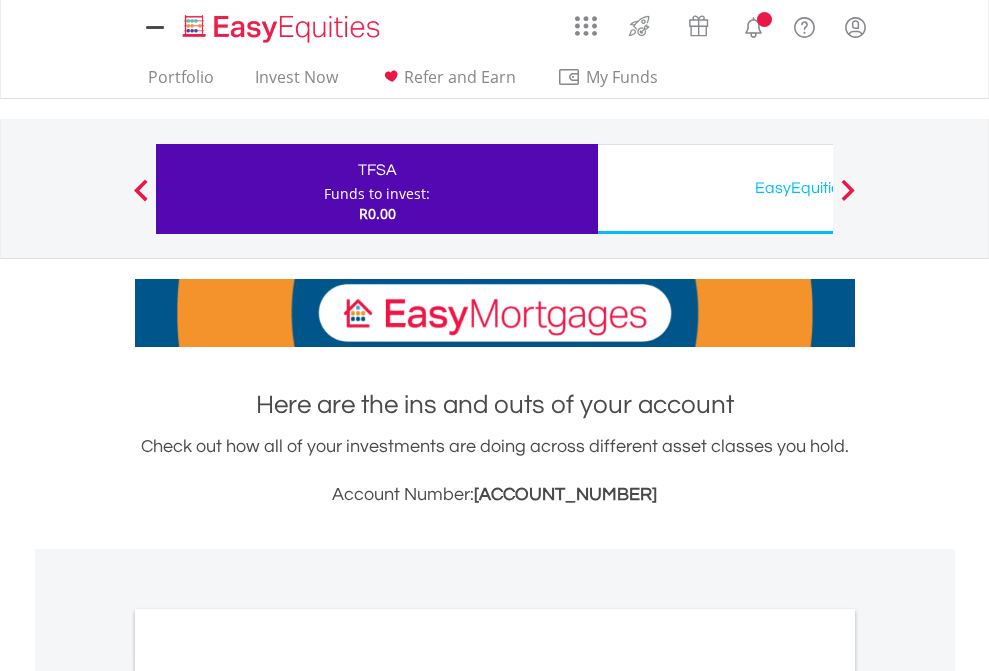 scroll, scrollTop: 0, scrollLeft: 0, axis: both 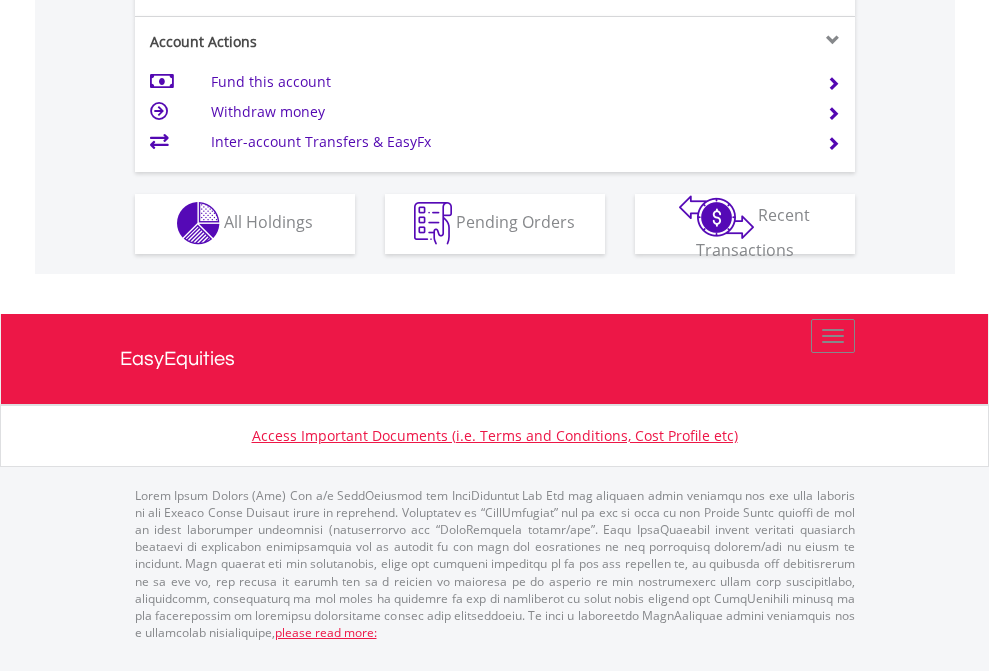 click on "Investment types" at bounding box center (706, -353) 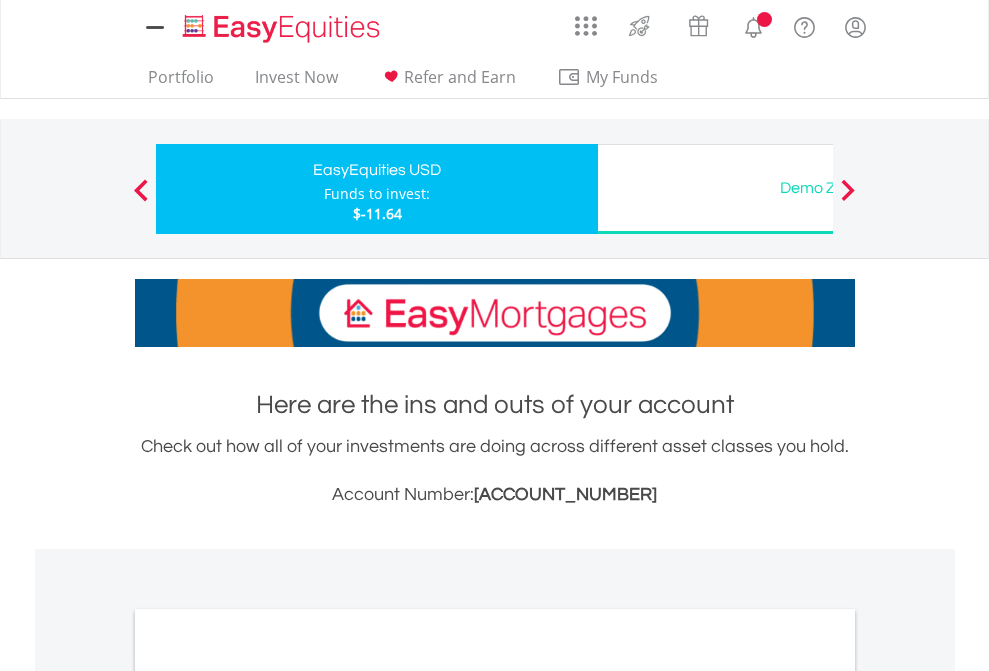 scroll, scrollTop: 0, scrollLeft: 0, axis: both 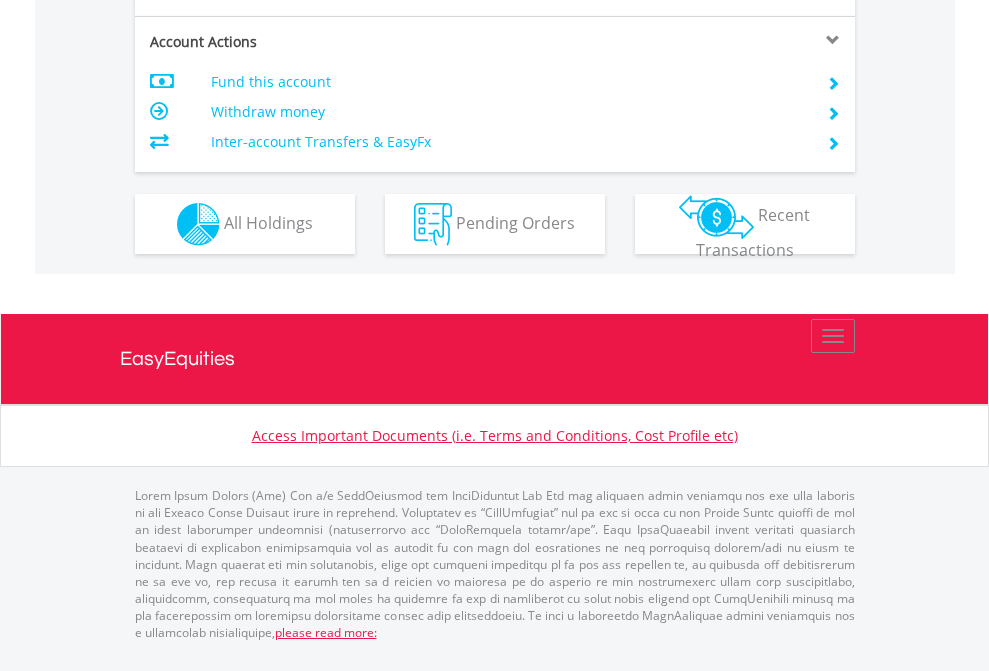 click on "Investment types" at bounding box center (706, -337) 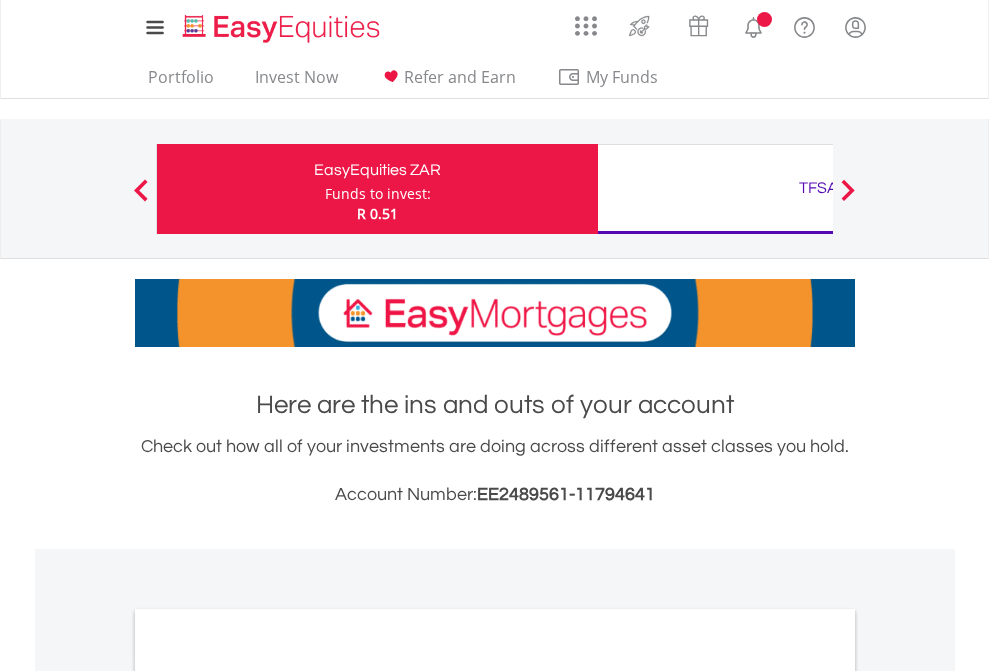 scroll, scrollTop: 0, scrollLeft: 0, axis: both 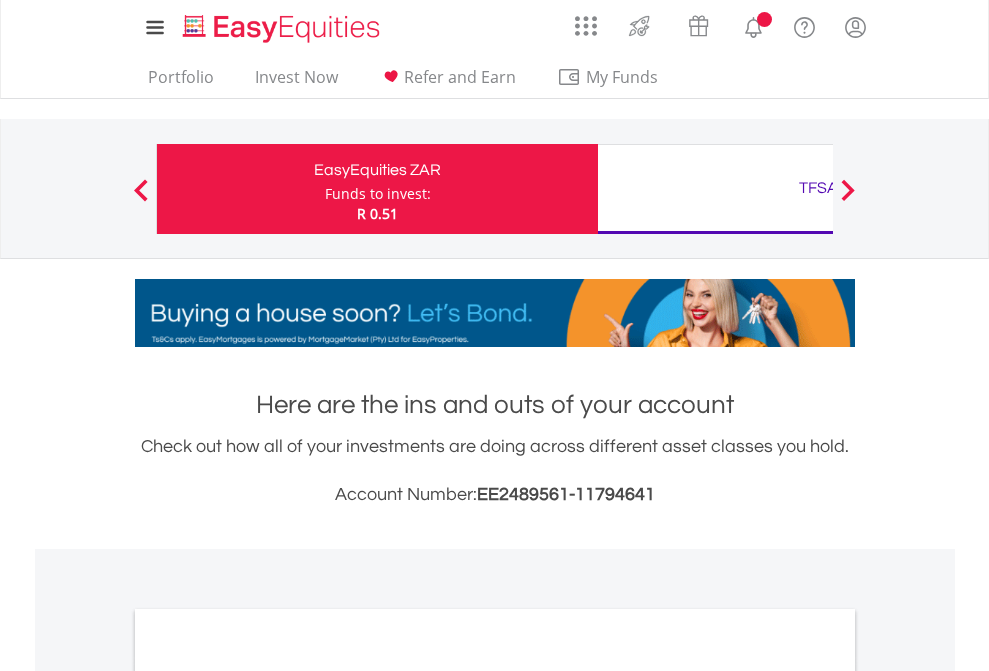 click on "All Holdings" at bounding box center [268, 1096] 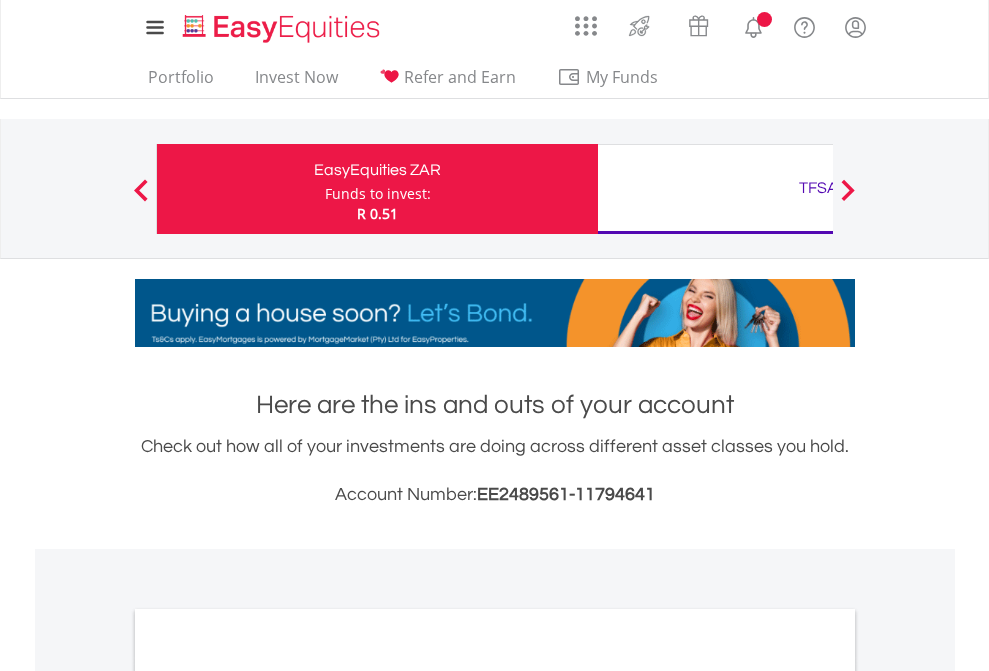 scroll, scrollTop: 1202, scrollLeft: 0, axis: vertical 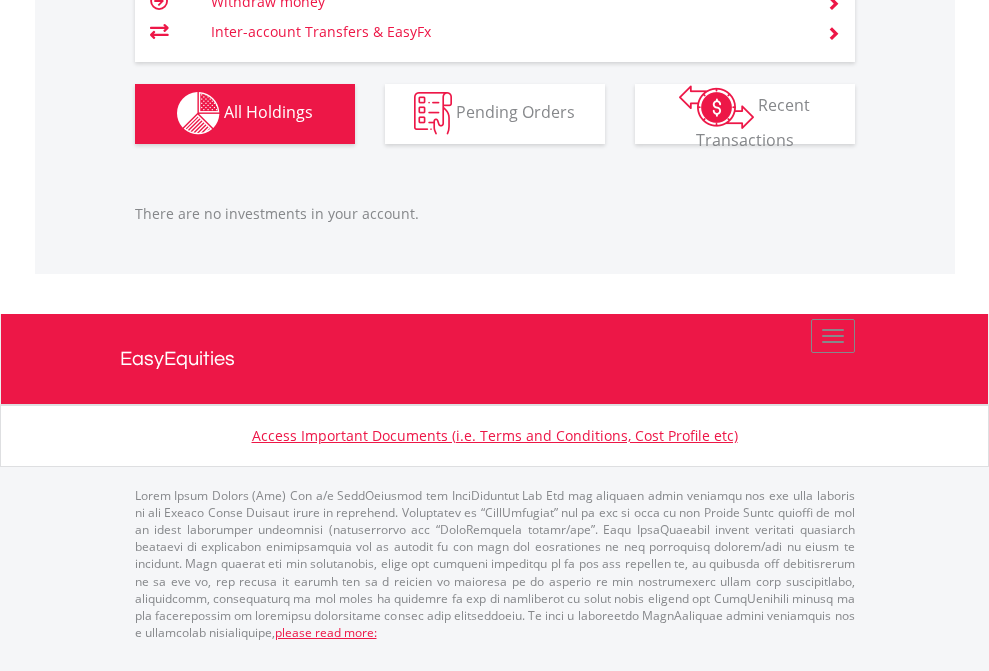 click on "TFSA" at bounding box center [818, -1142] 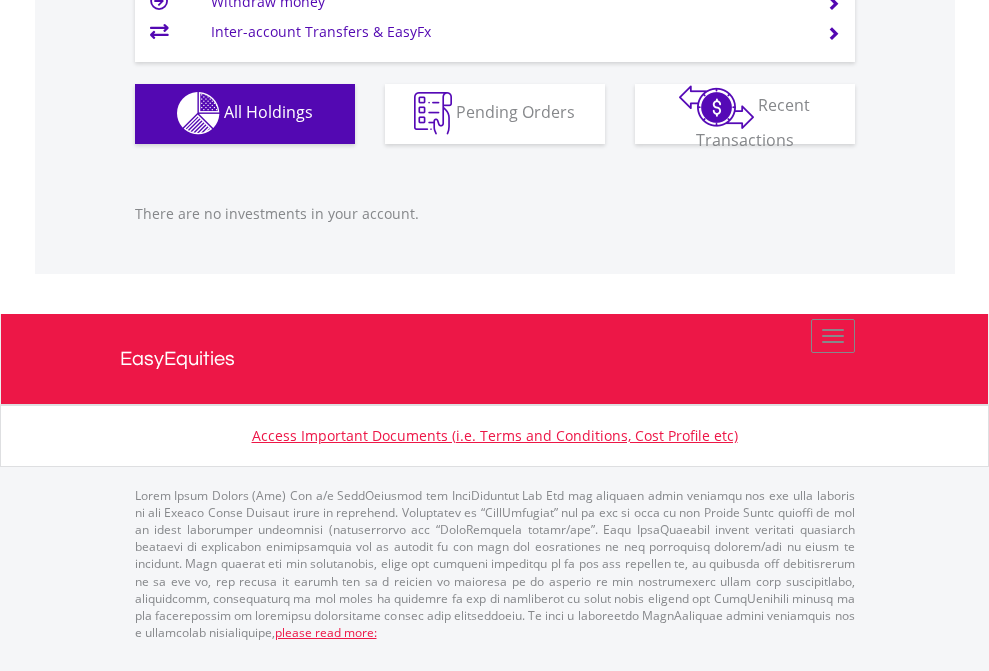 scroll, scrollTop: 1980, scrollLeft: 0, axis: vertical 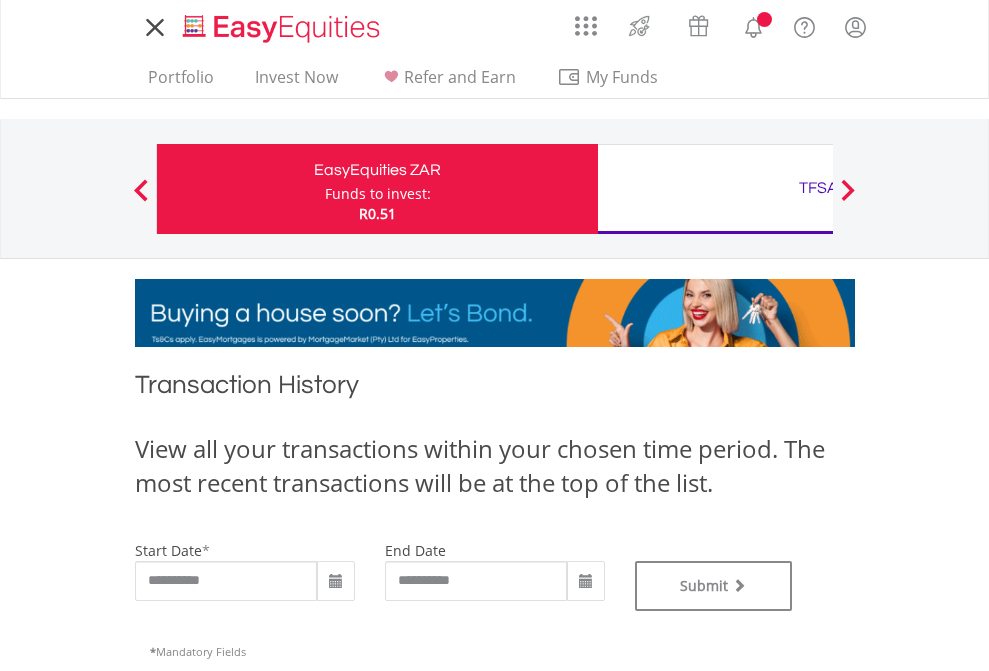 type on "**********" 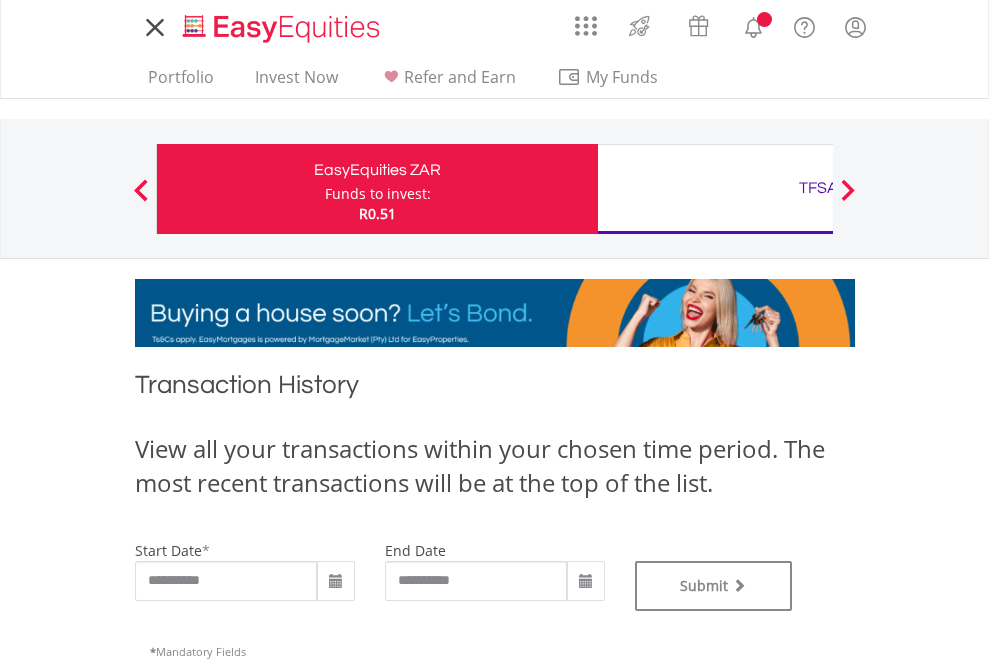 type on "**********" 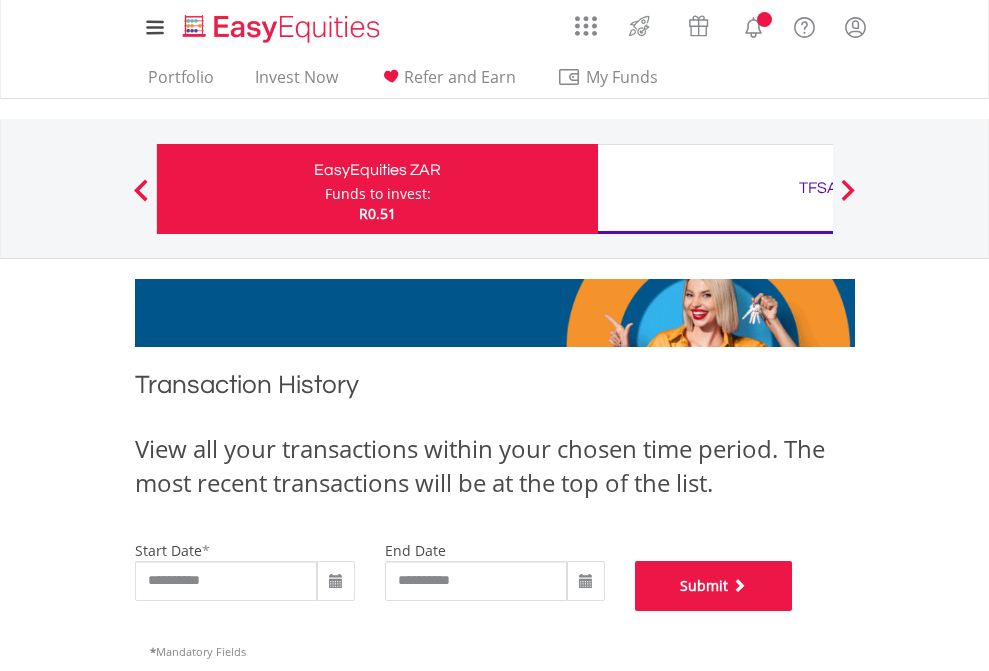 click on "Submit" at bounding box center [714, 586] 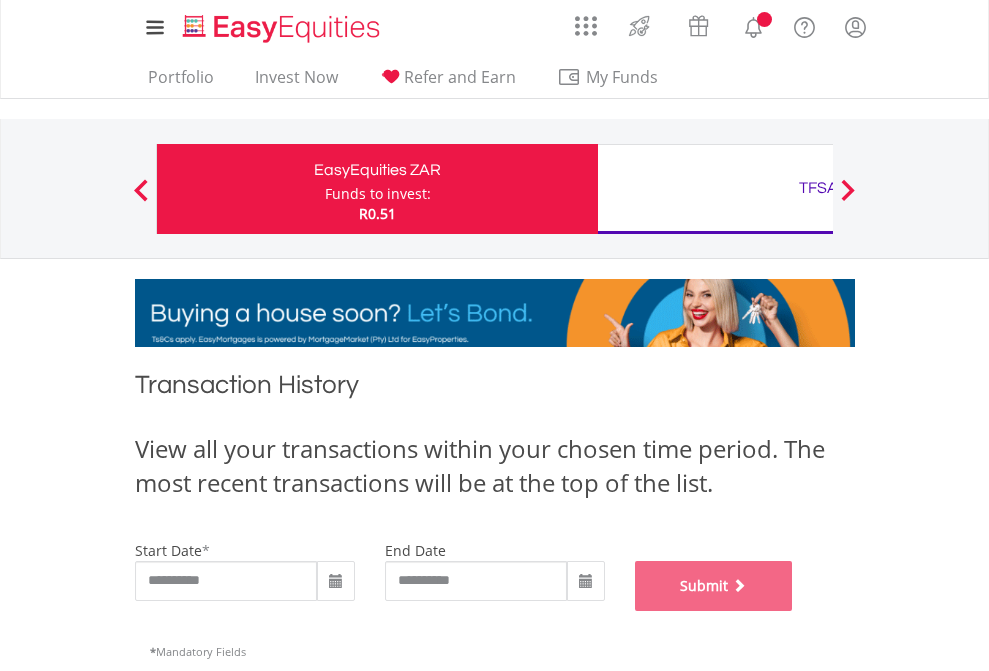scroll, scrollTop: 811, scrollLeft: 0, axis: vertical 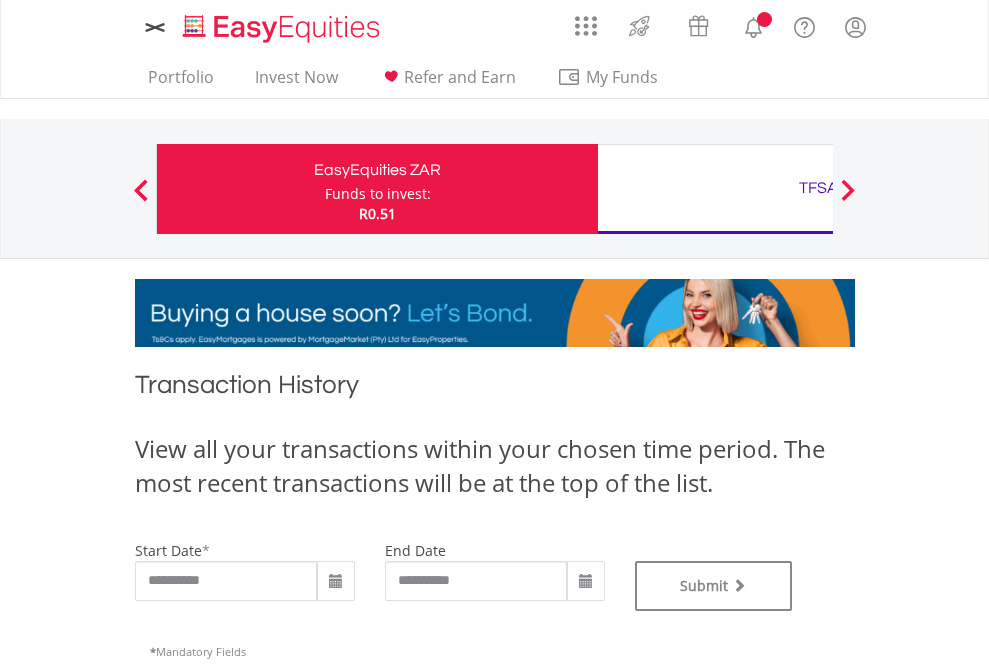 click on "TFSA" at bounding box center (818, 188) 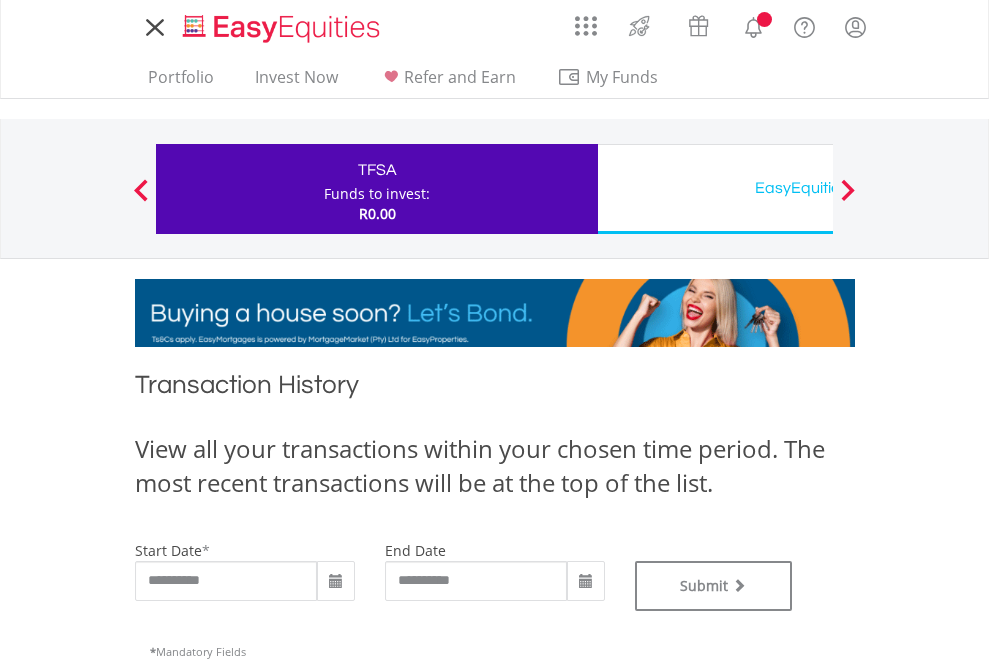 scroll, scrollTop: 0, scrollLeft: 0, axis: both 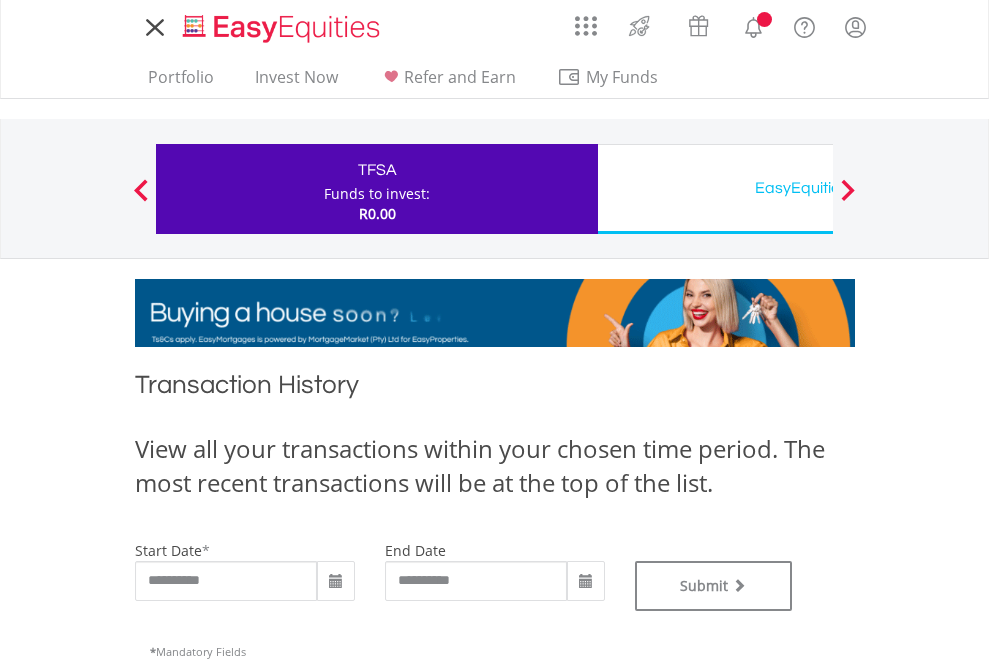 type on "**********" 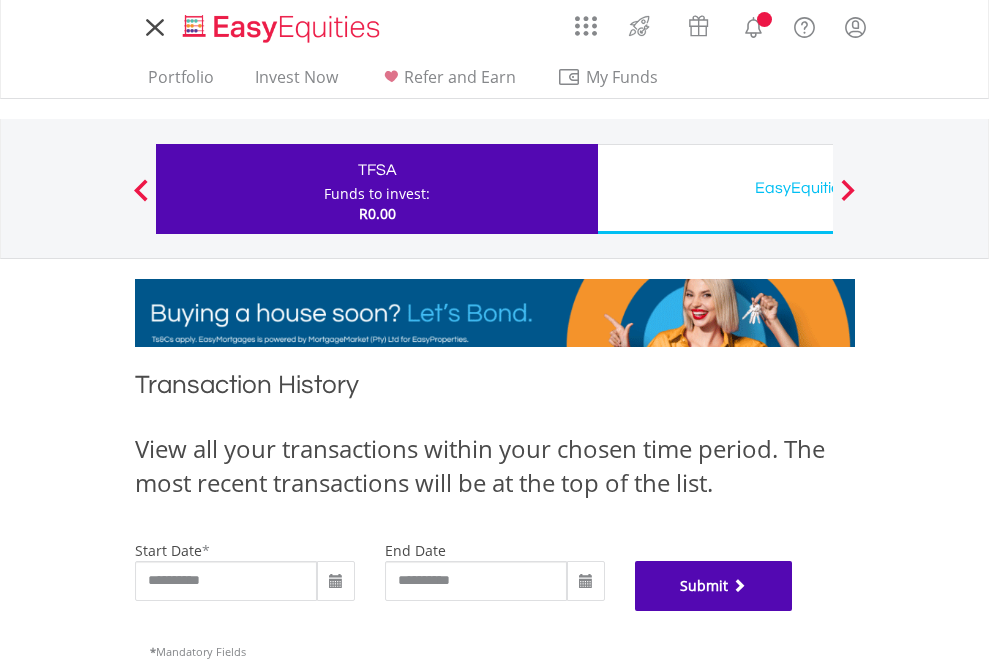 click on "Submit" at bounding box center [714, 586] 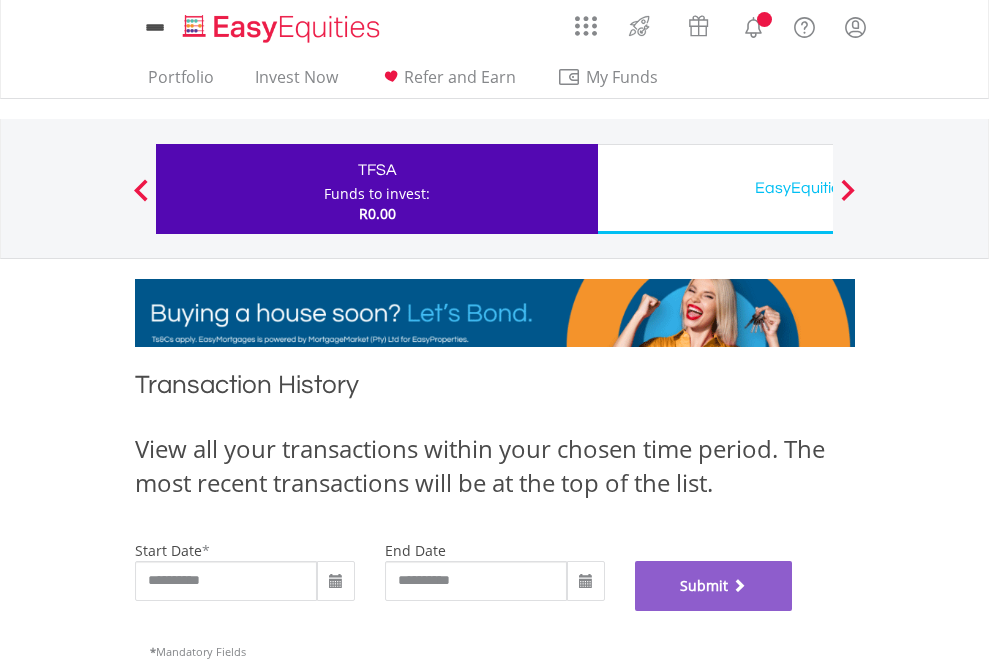 scroll, scrollTop: 811, scrollLeft: 0, axis: vertical 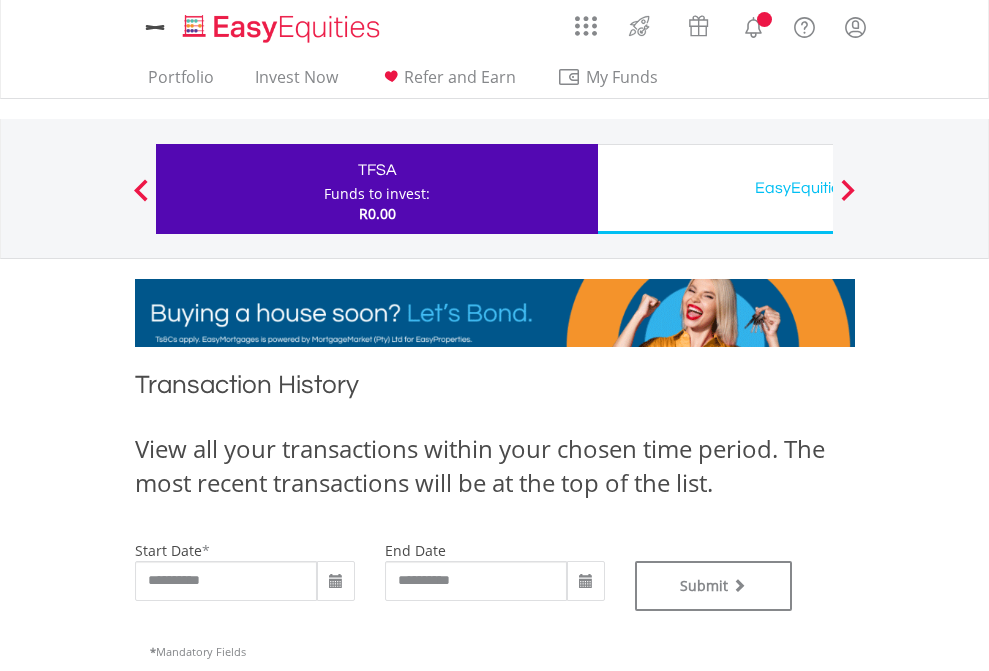 click on "EasyEquities USD" at bounding box center [818, 188] 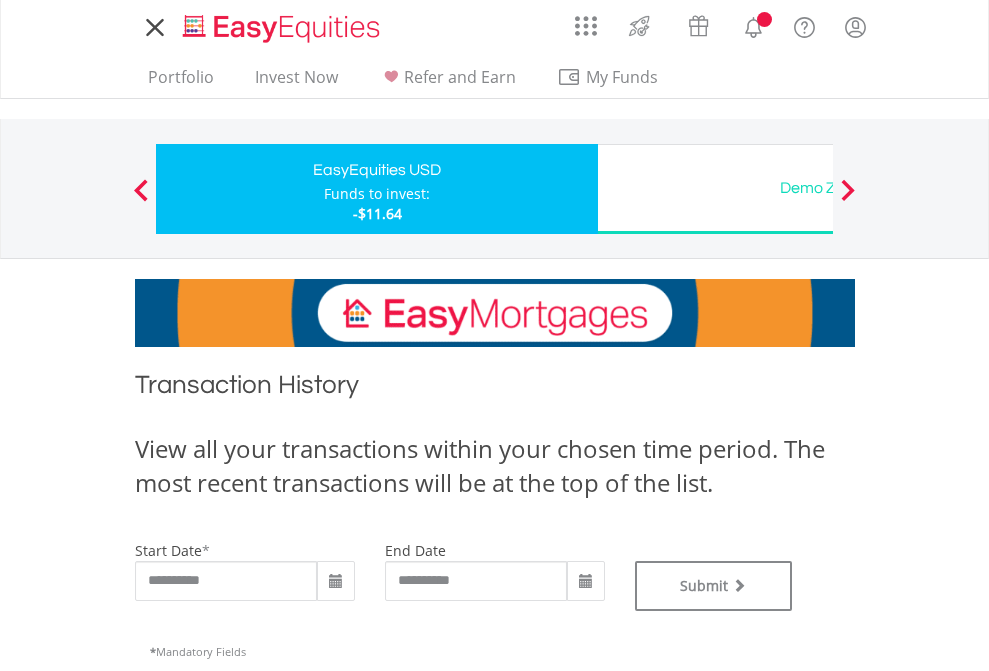 scroll, scrollTop: 0, scrollLeft: 0, axis: both 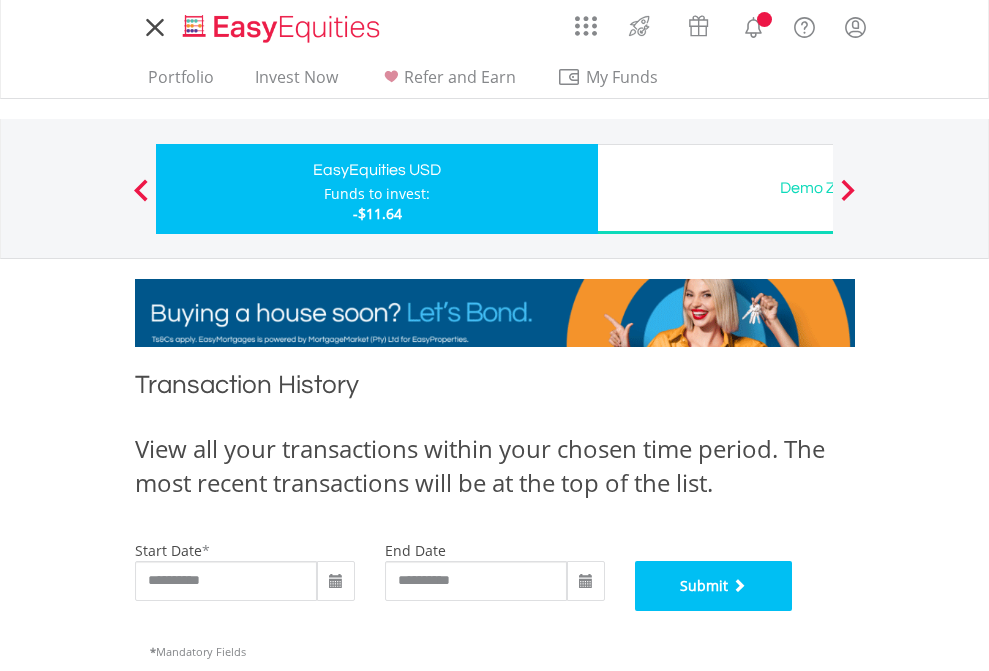 click on "Submit" at bounding box center [714, 586] 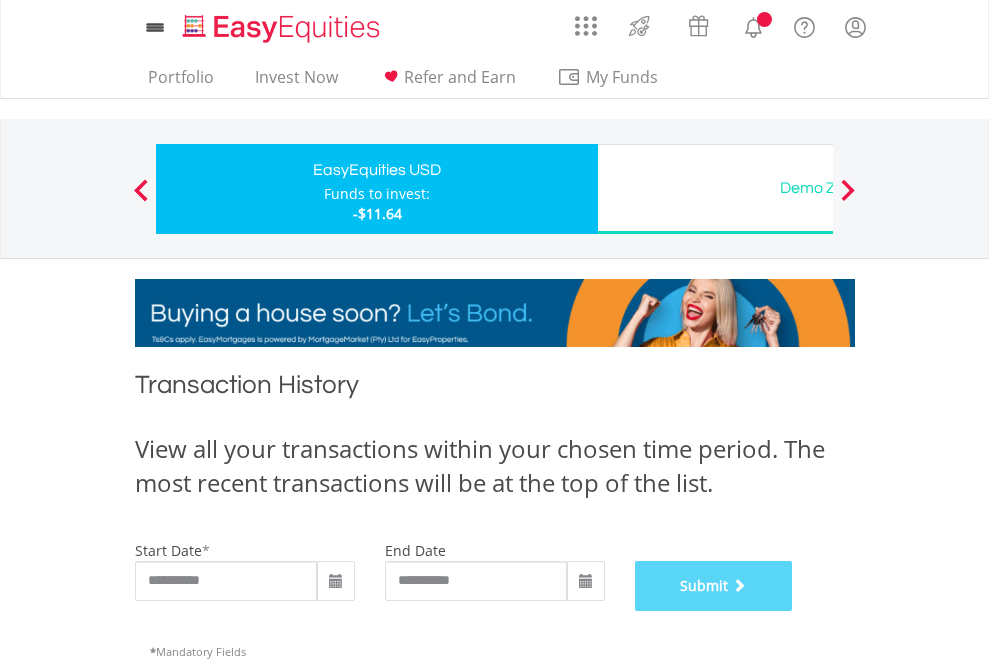 scroll, scrollTop: 811, scrollLeft: 0, axis: vertical 